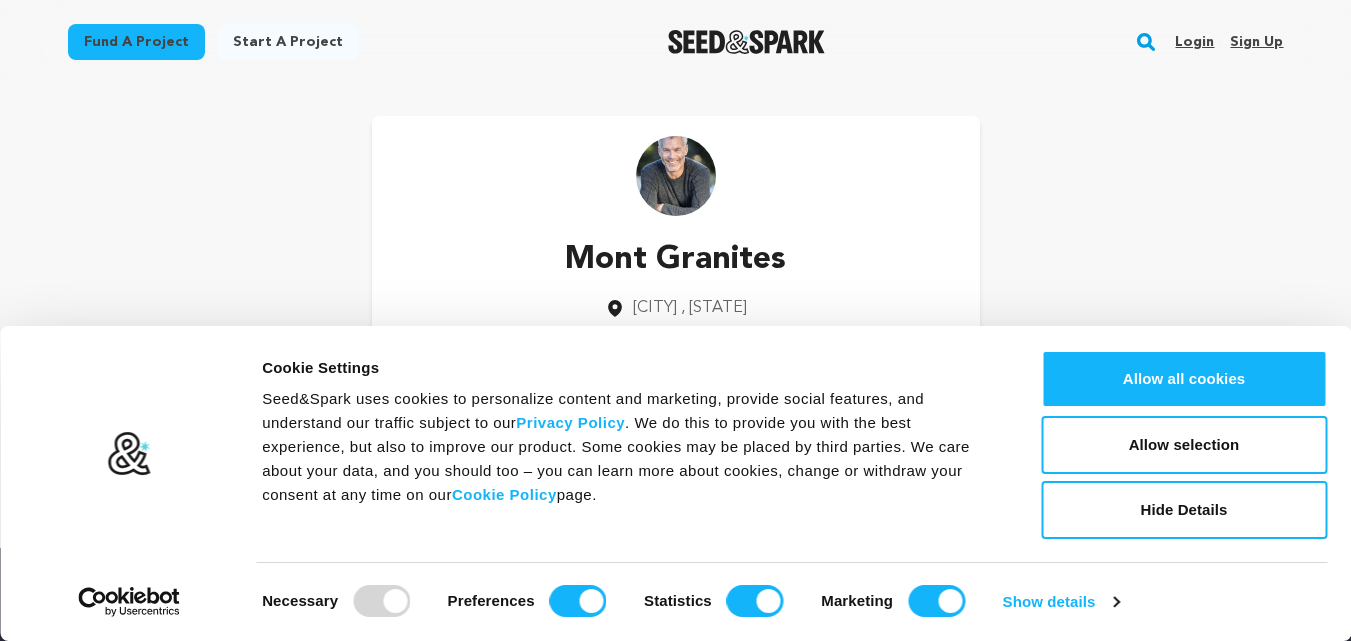 scroll, scrollTop: 0, scrollLeft: 0, axis: both 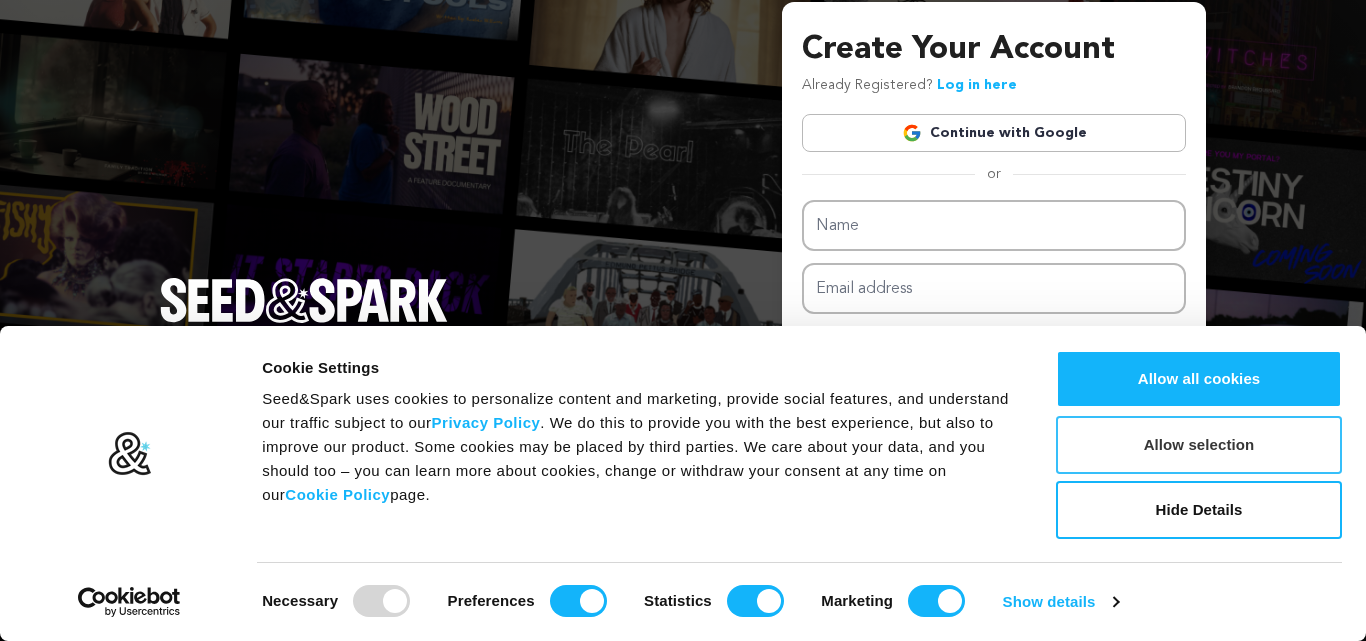 click on "Allow selection" at bounding box center [1199, 445] 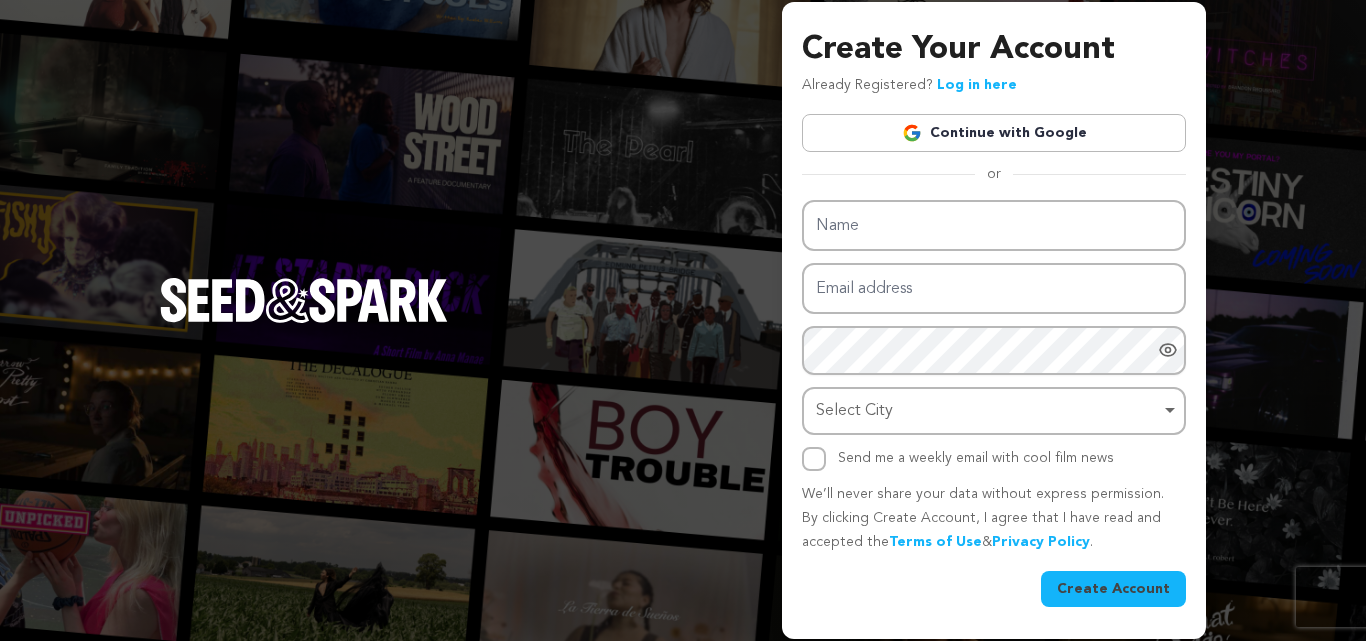 click on "Continue with Google" at bounding box center (994, 133) 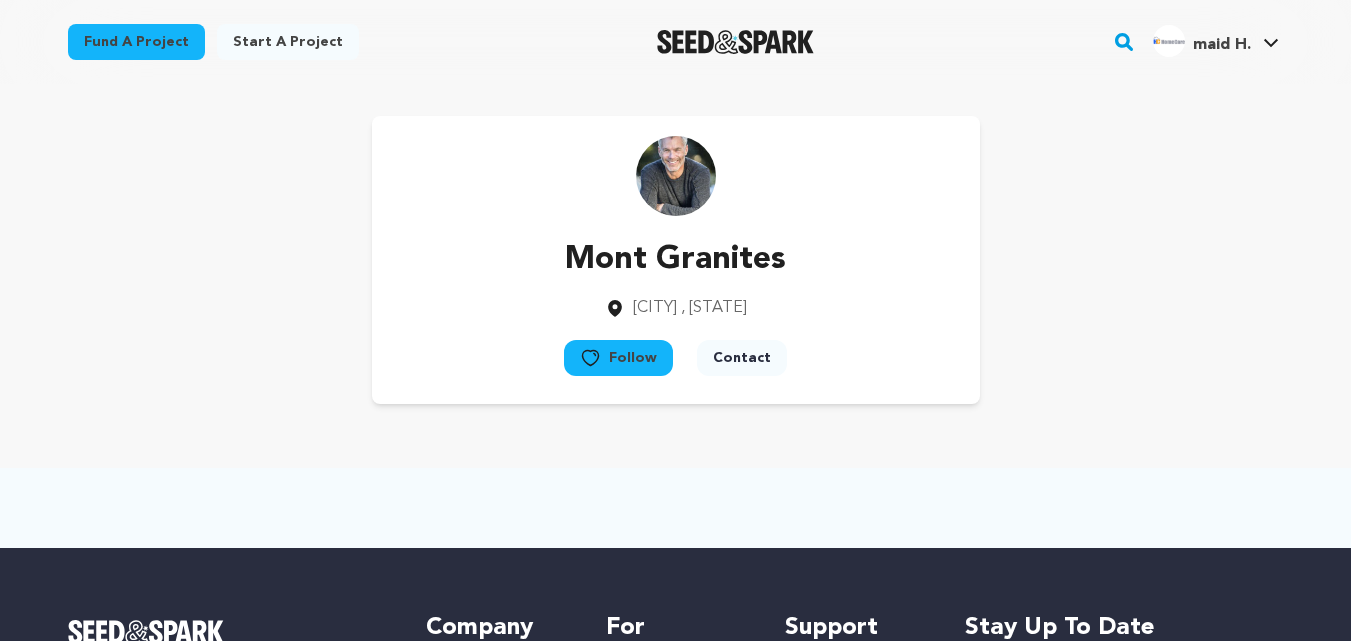 scroll, scrollTop: 0, scrollLeft: 0, axis: both 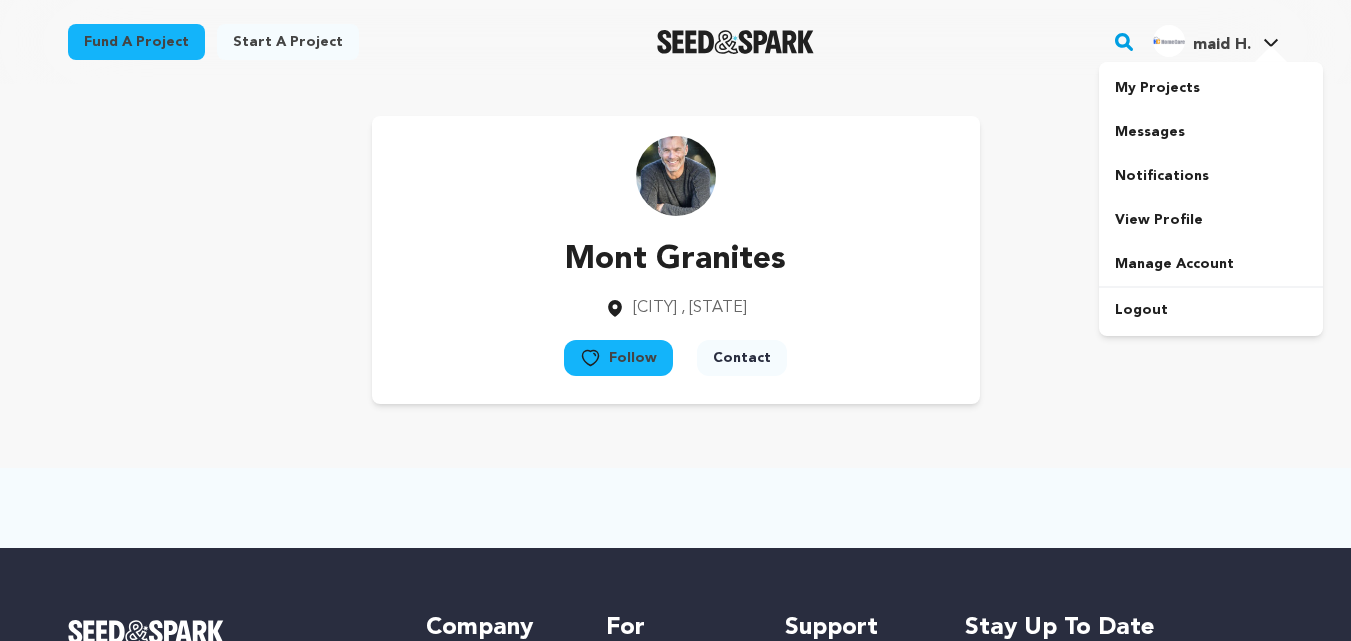 click on "maid H." at bounding box center [1222, 45] 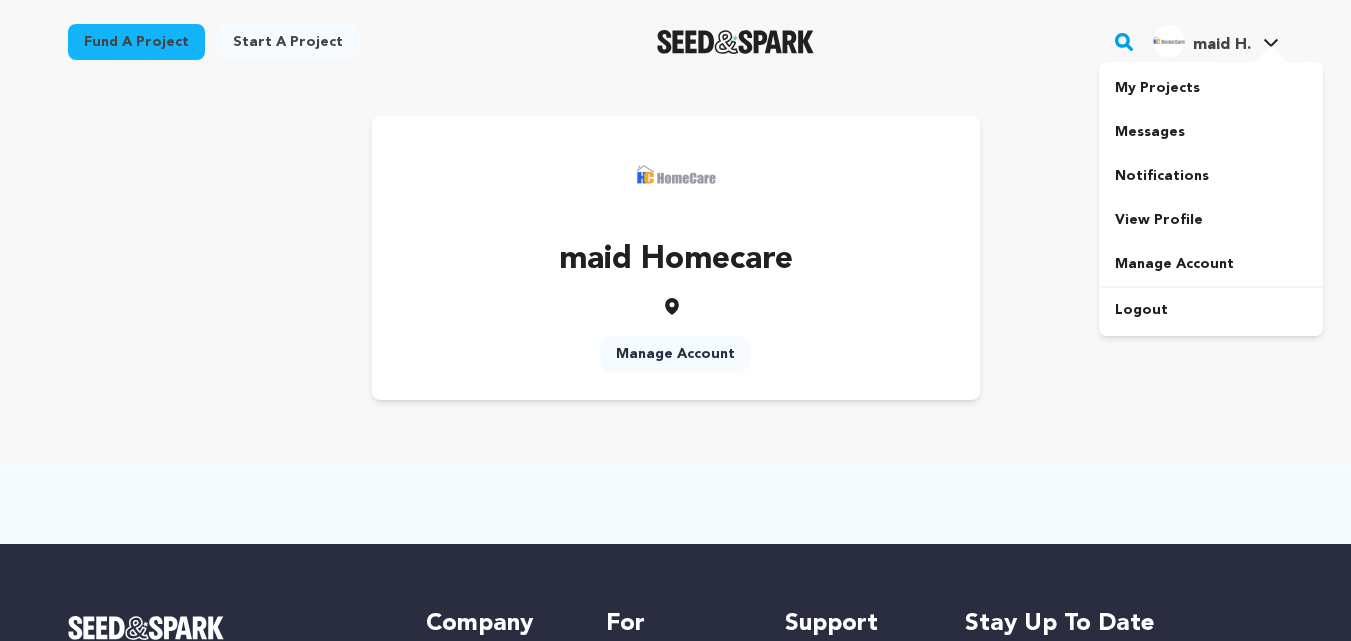 scroll, scrollTop: 0, scrollLeft: 0, axis: both 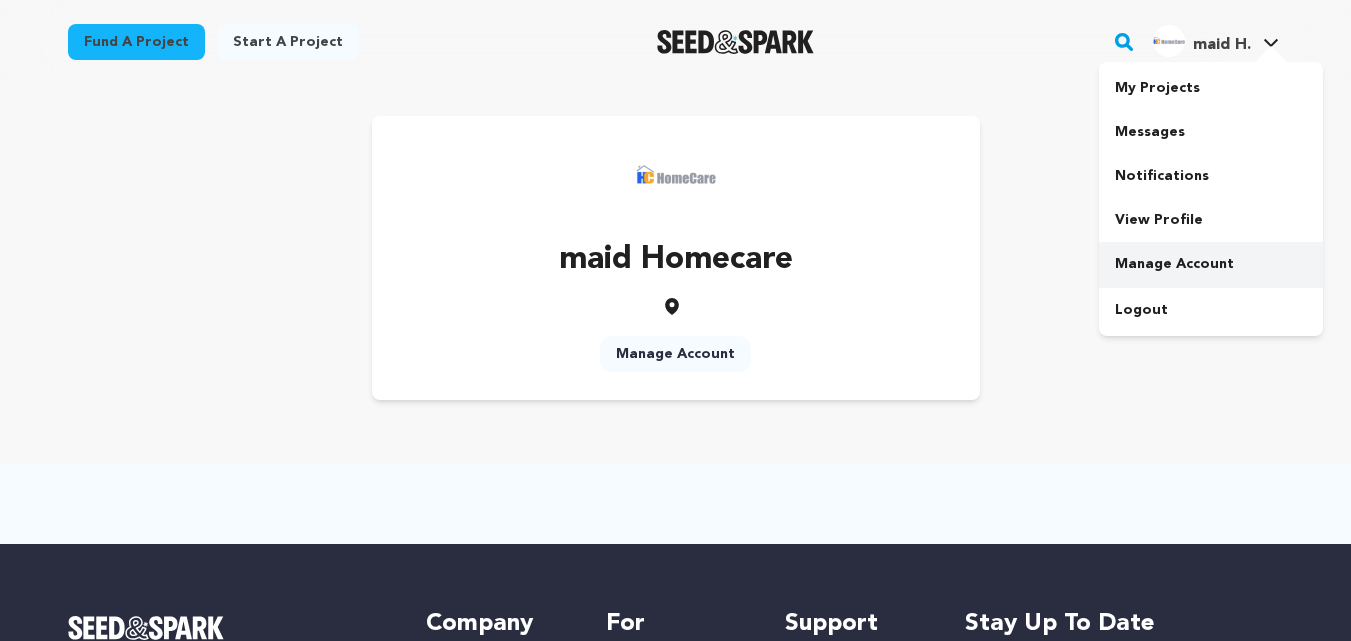click on "Manage Account" at bounding box center (1211, 264) 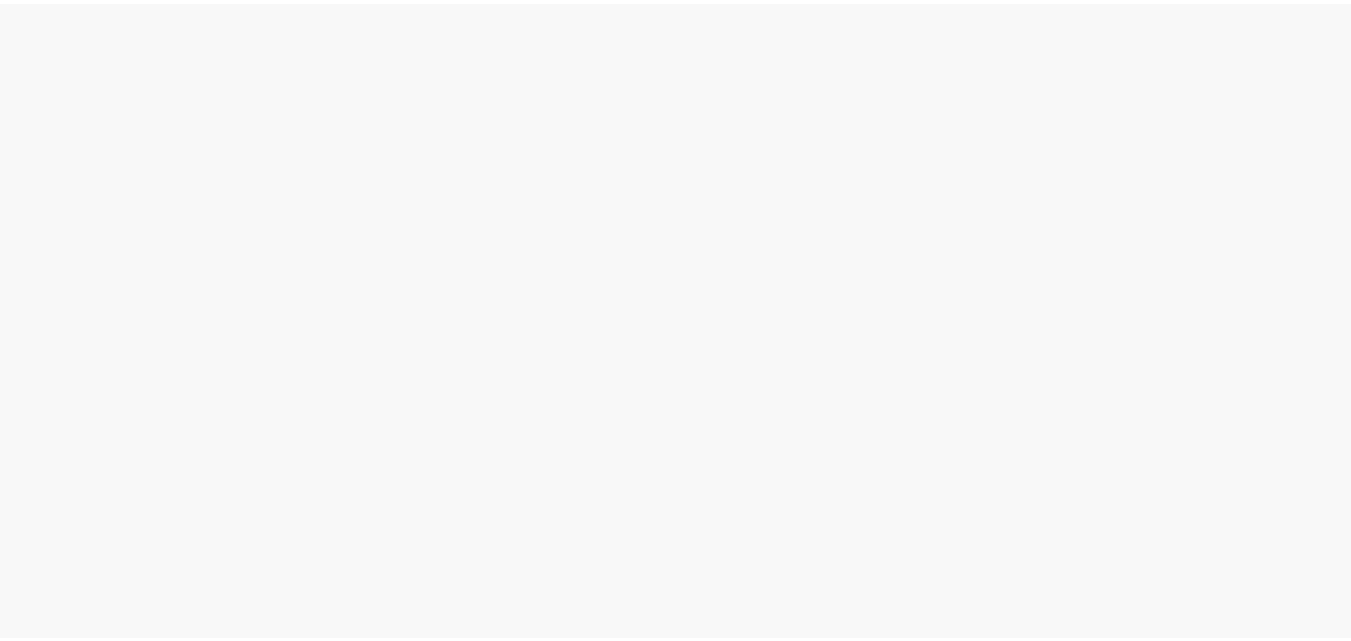 scroll, scrollTop: 0, scrollLeft: 0, axis: both 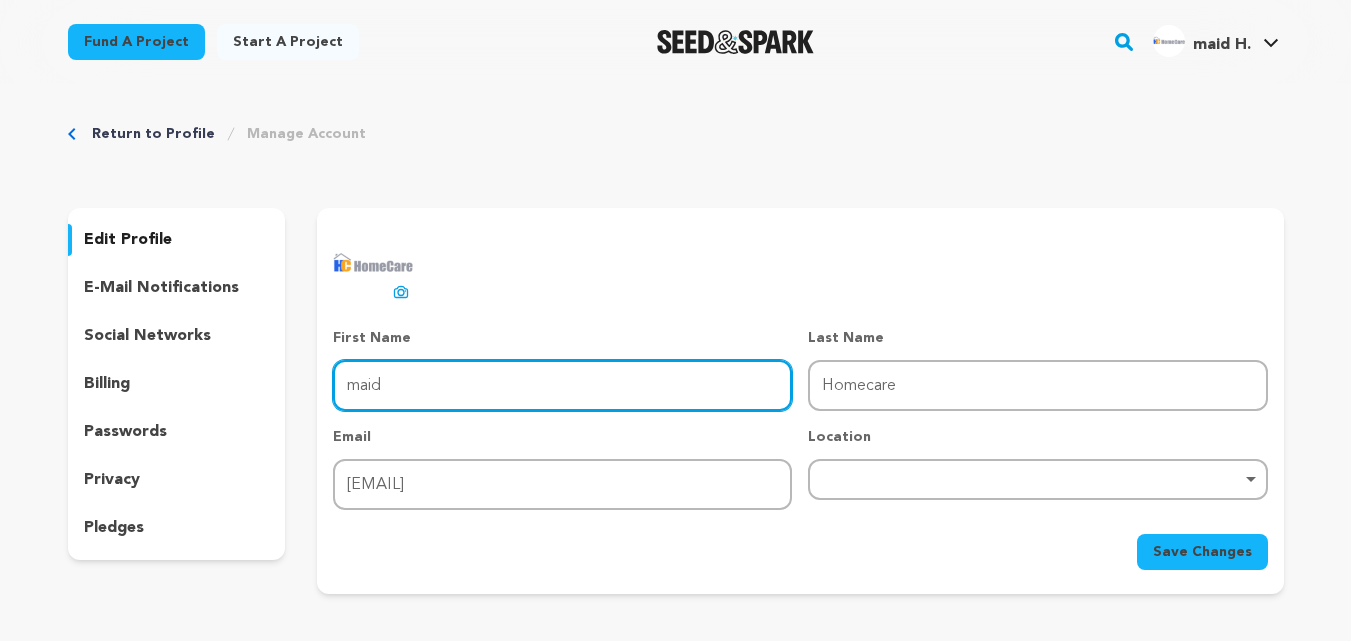 drag, startPoint x: 516, startPoint y: 393, endPoint x: 285, endPoint y: 383, distance: 231.21635 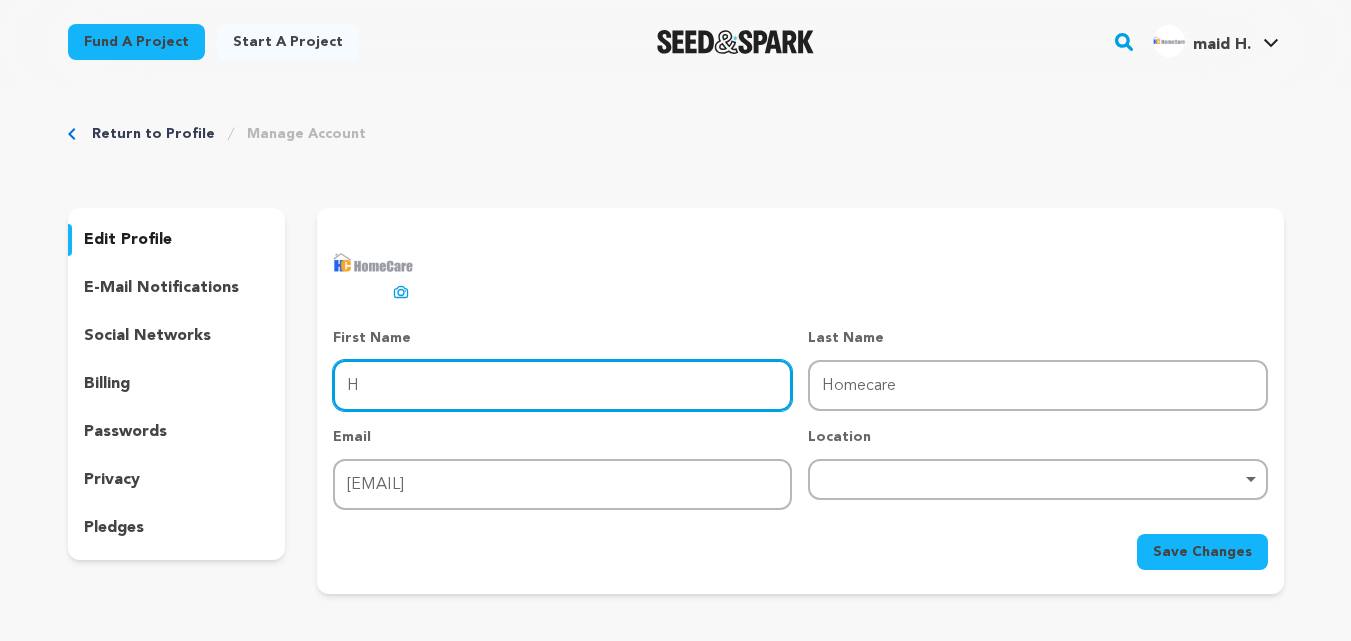 type on "homecare" 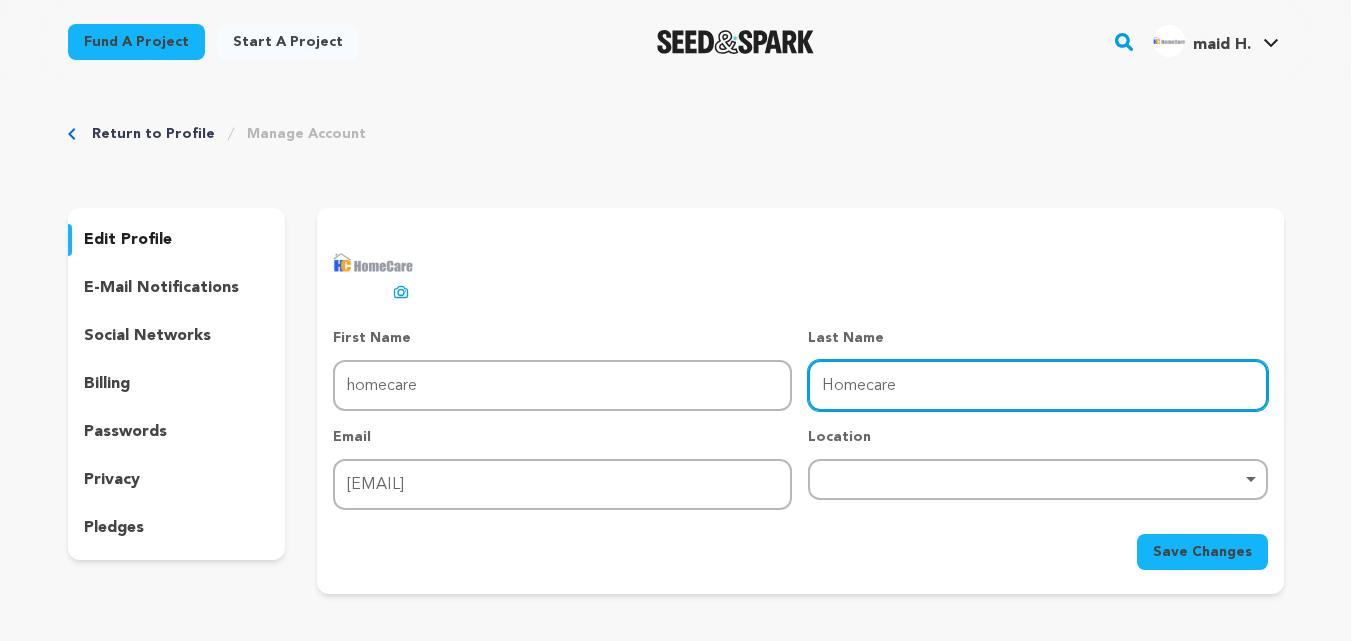 drag, startPoint x: 820, startPoint y: 383, endPoint x: 1044, endPoint y: 365, distance: 224.72205 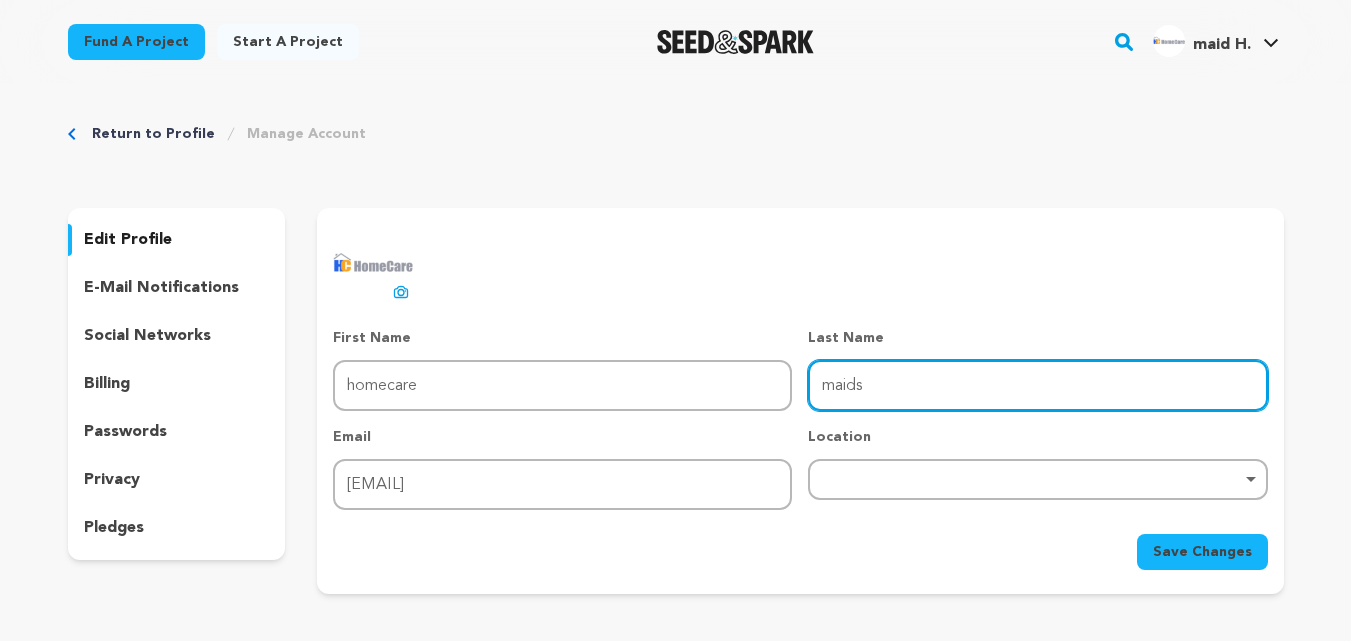 click on "Remove item" at bounding box center (1037, 479) 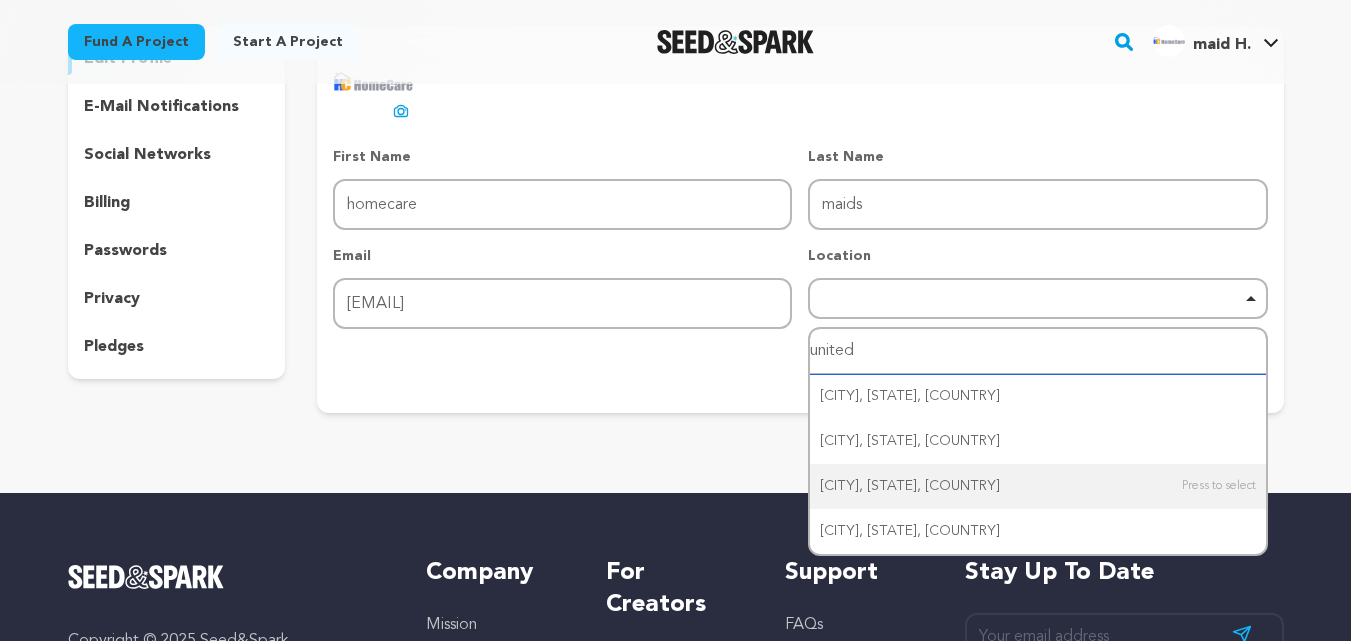scroll, scrollTop: 273, scrollLeft: 0, axis: vertical 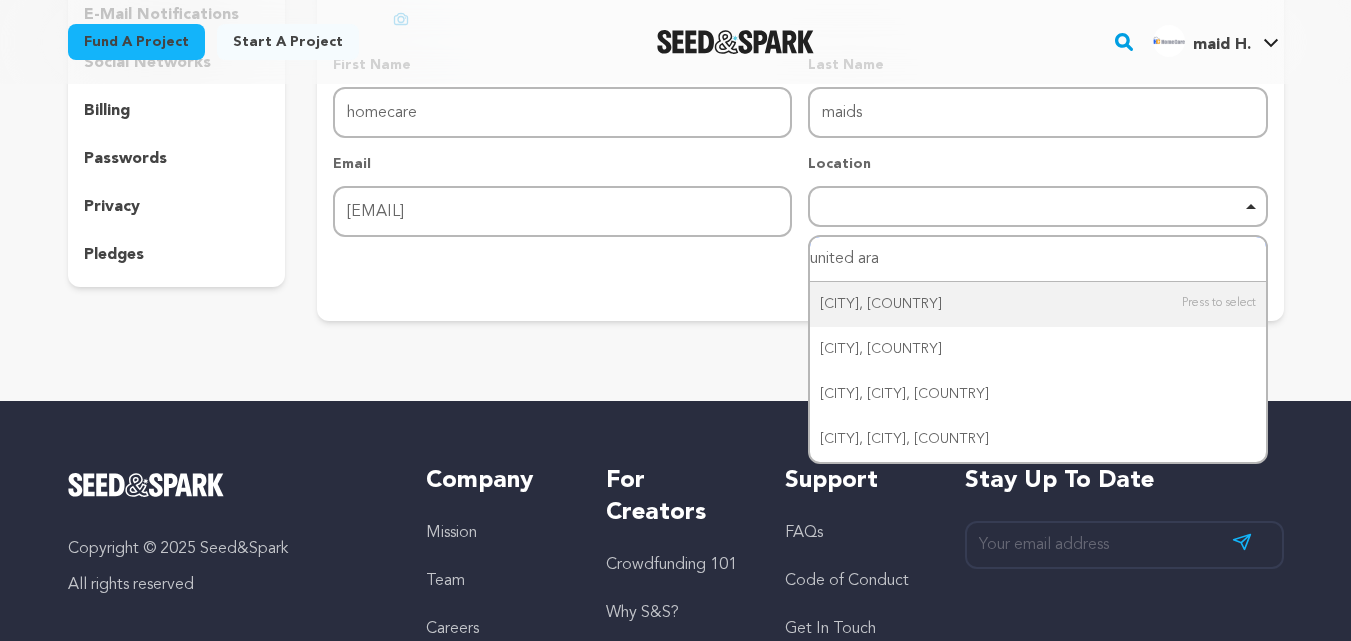 type on "united ara" 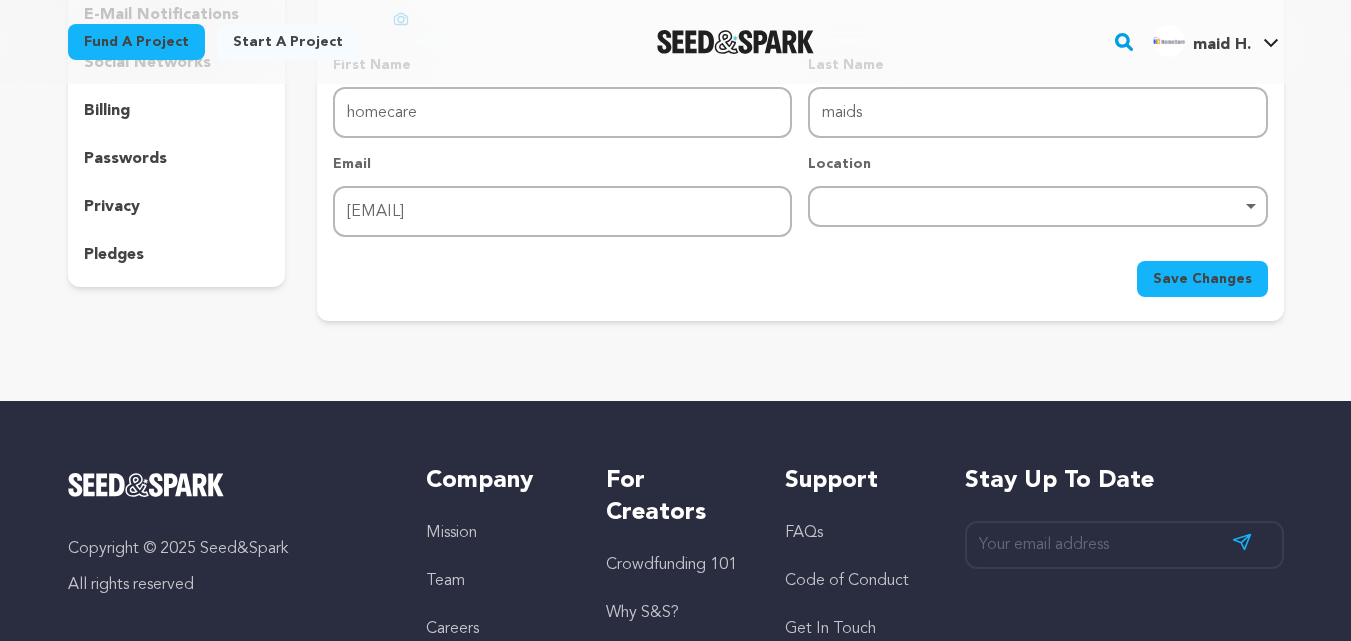 click on "[DISTRICT], [DISTRICT], [DISTRICT]/[CITY], [COUNTRY] United Downs, Redruth, [COUNTRY] United Downs, Redruth, [COUNTRY]" at bounding box center [800, 128] 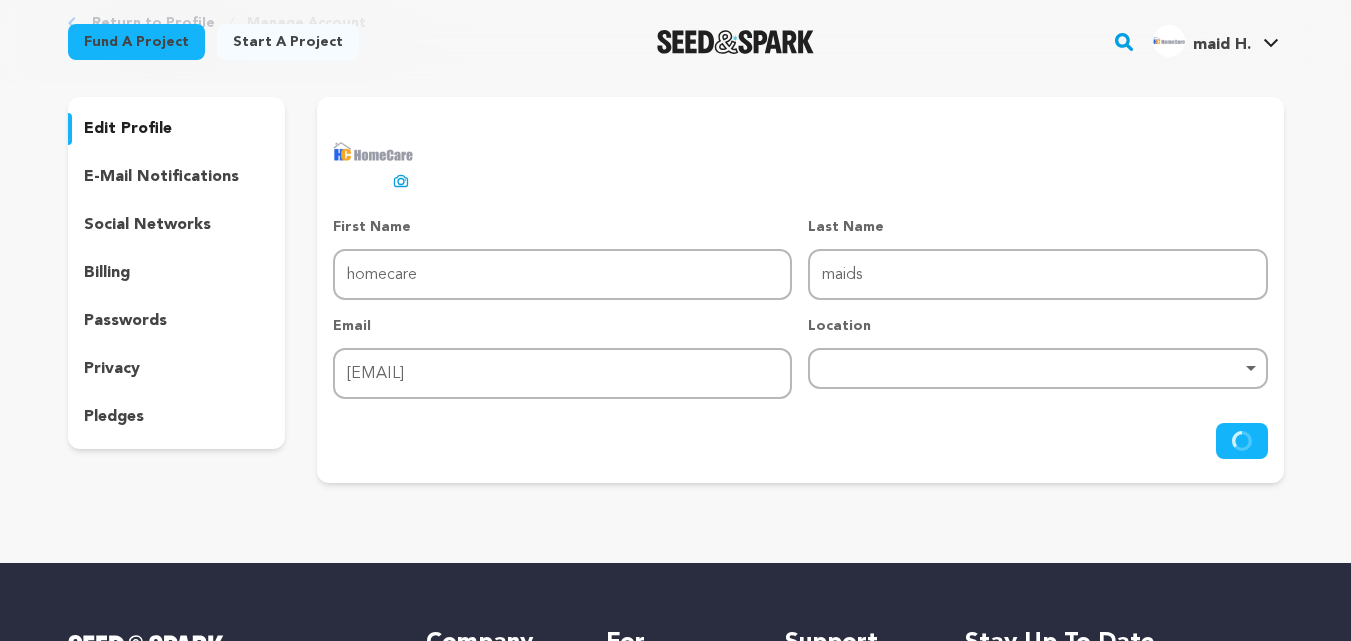 scroll, scrollTop: 60, scrollLeft: 0, axis: vertical 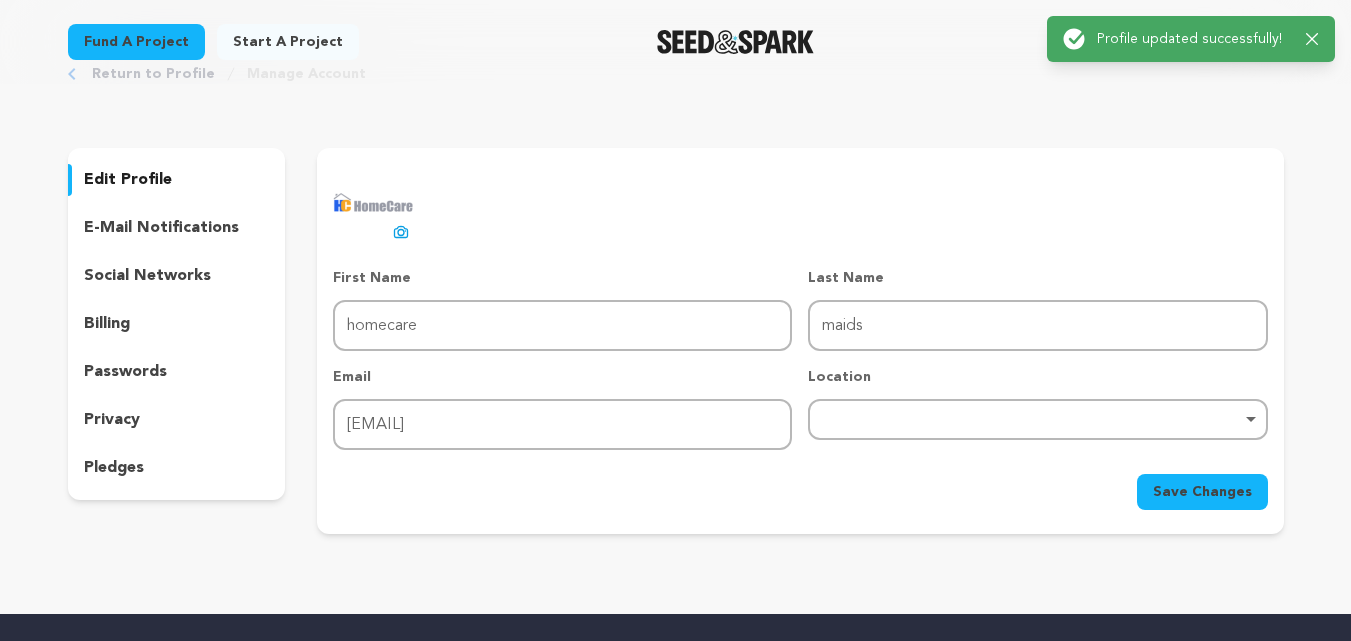 click on "edit profile" at bounding box center (128, 180) 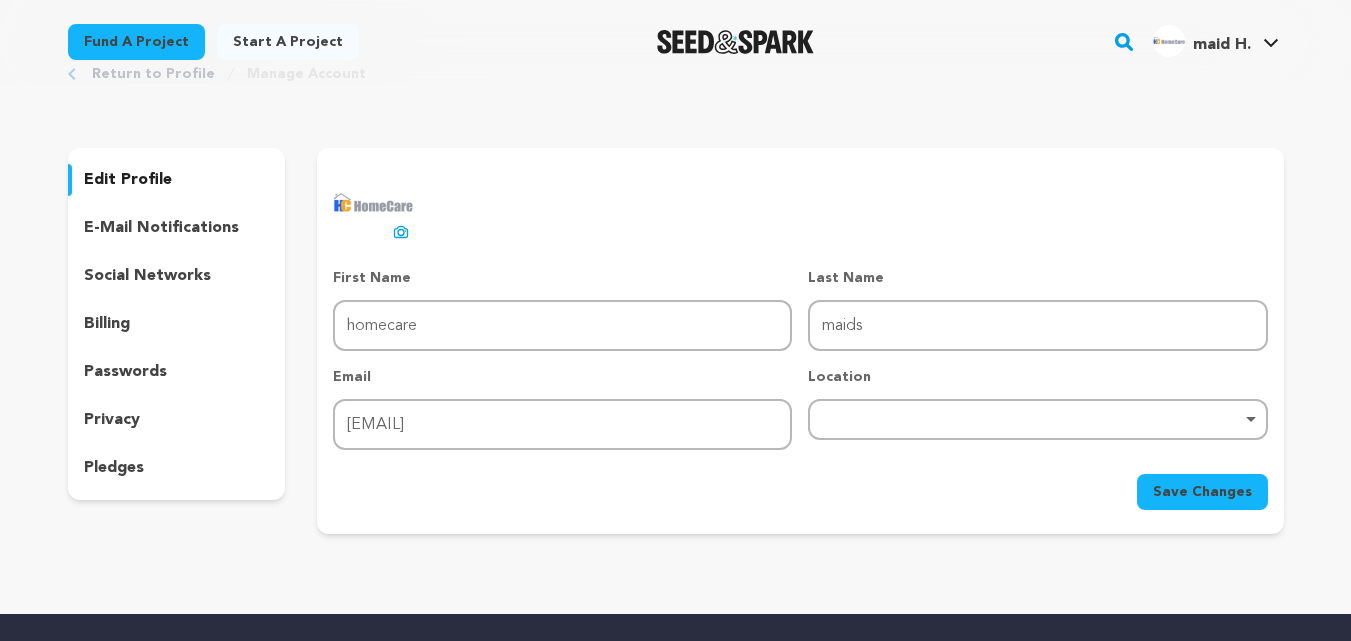 click on "edit profile" at bounding box center [128, 180] 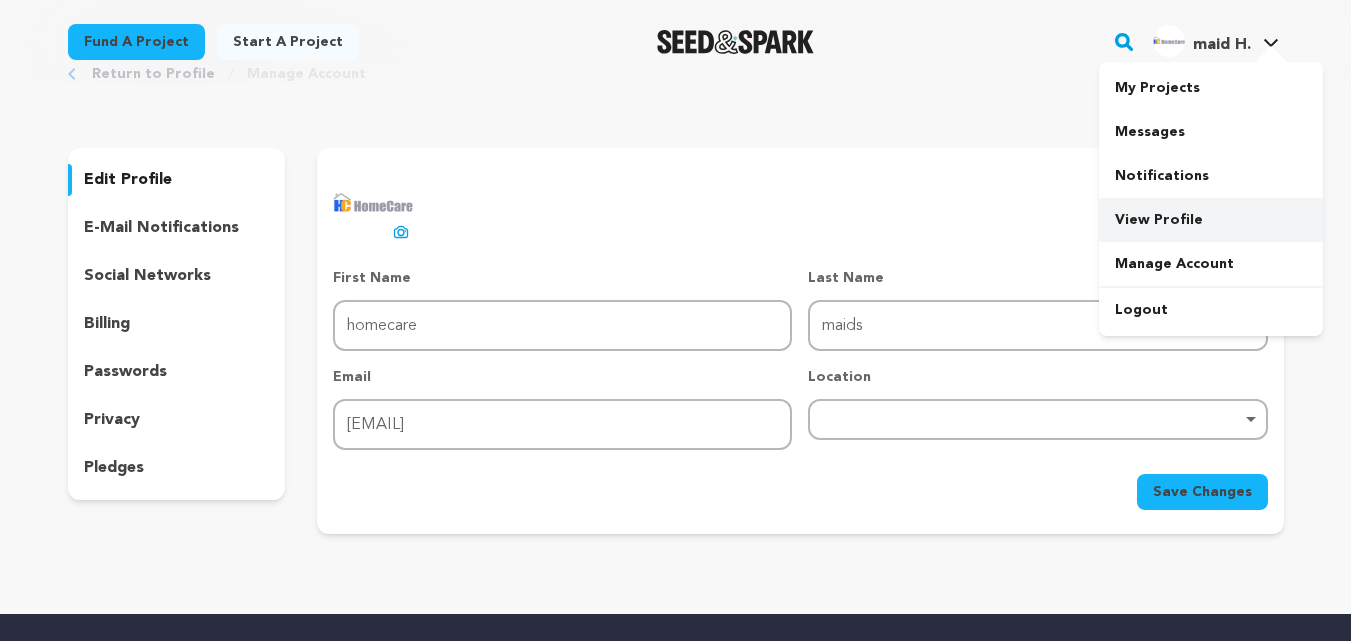 click on "View Profile" at bounding box center (1211, 220) 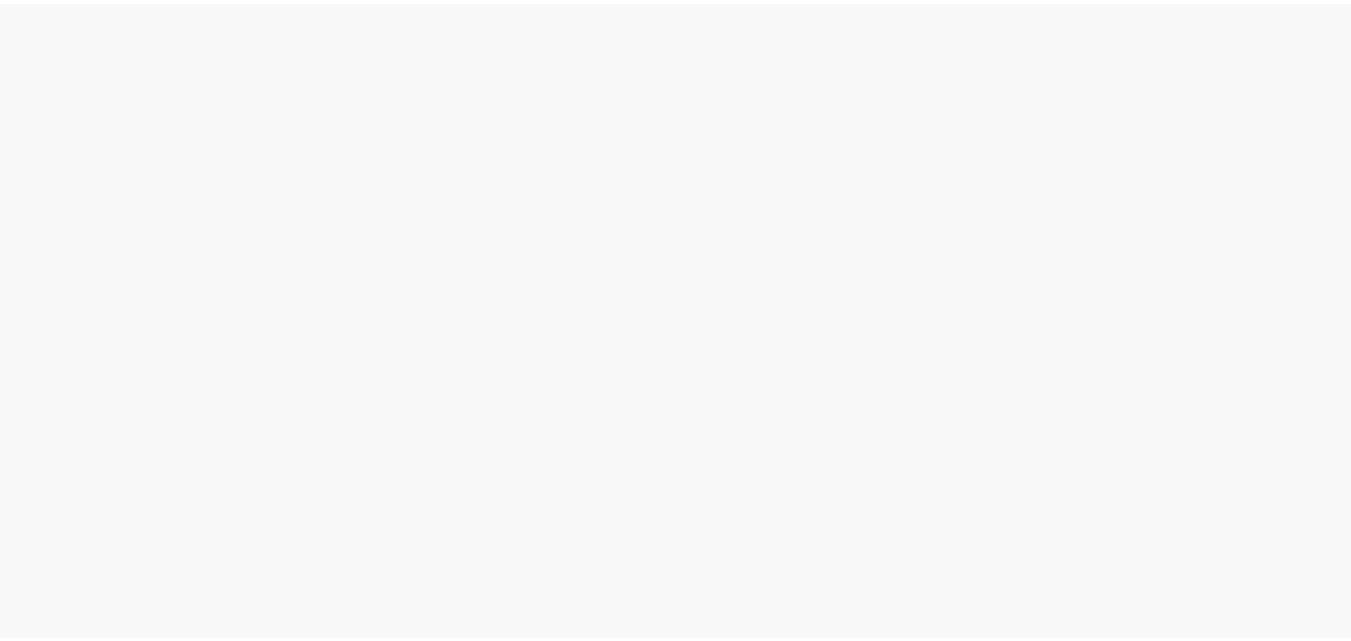 scroll, scrollTop: 0, scrollLeft: 0, axis: both 